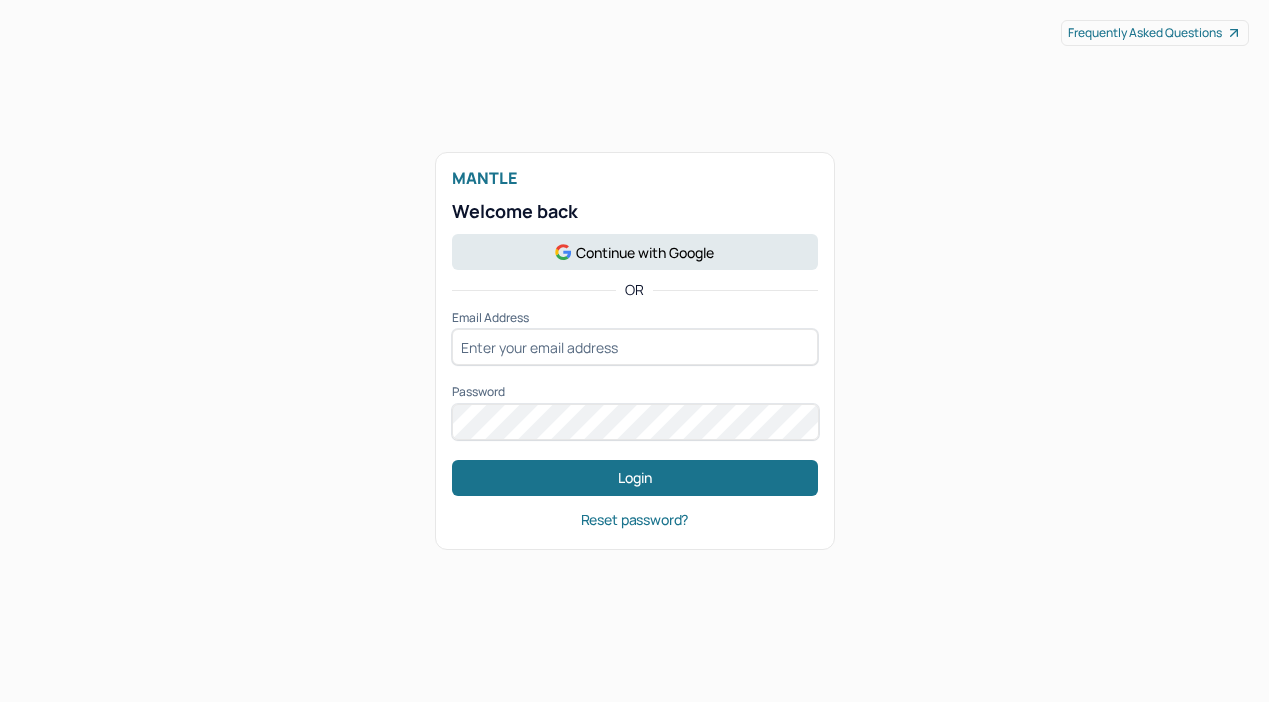 scroll, scrollTop: 0, scrollLeft: 0, axis: both 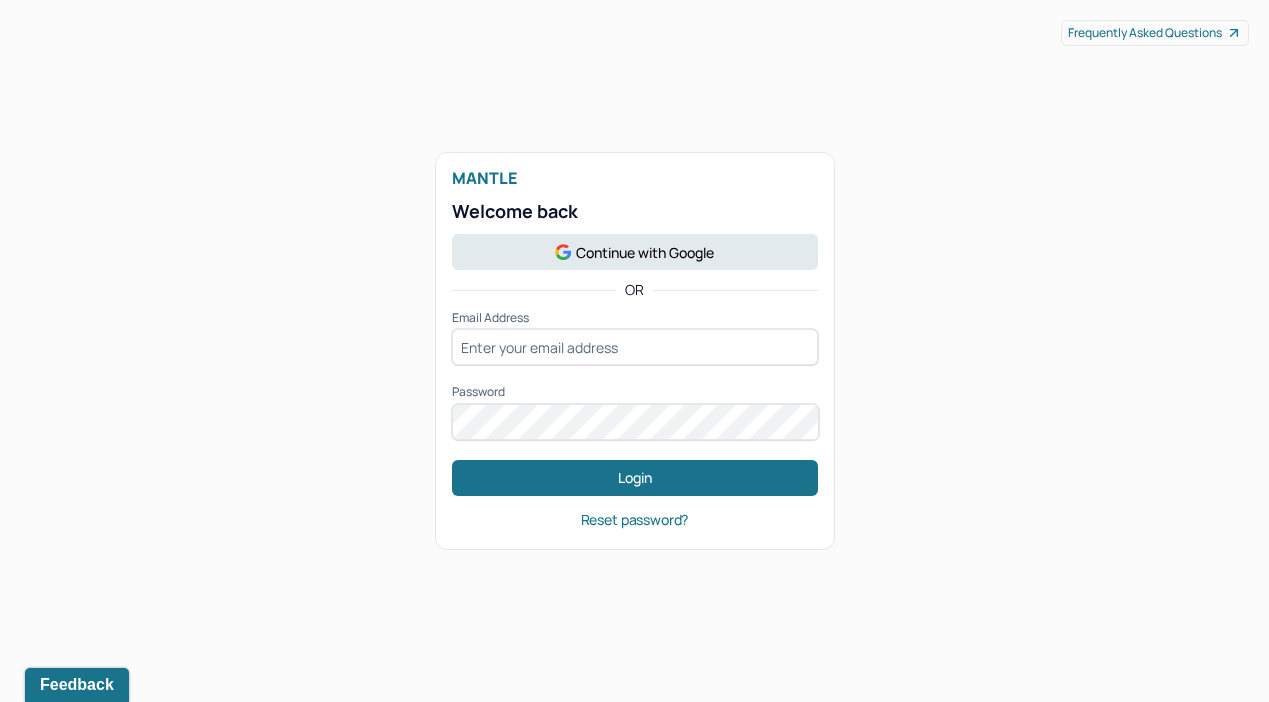 click at bounding box center [635, 347] 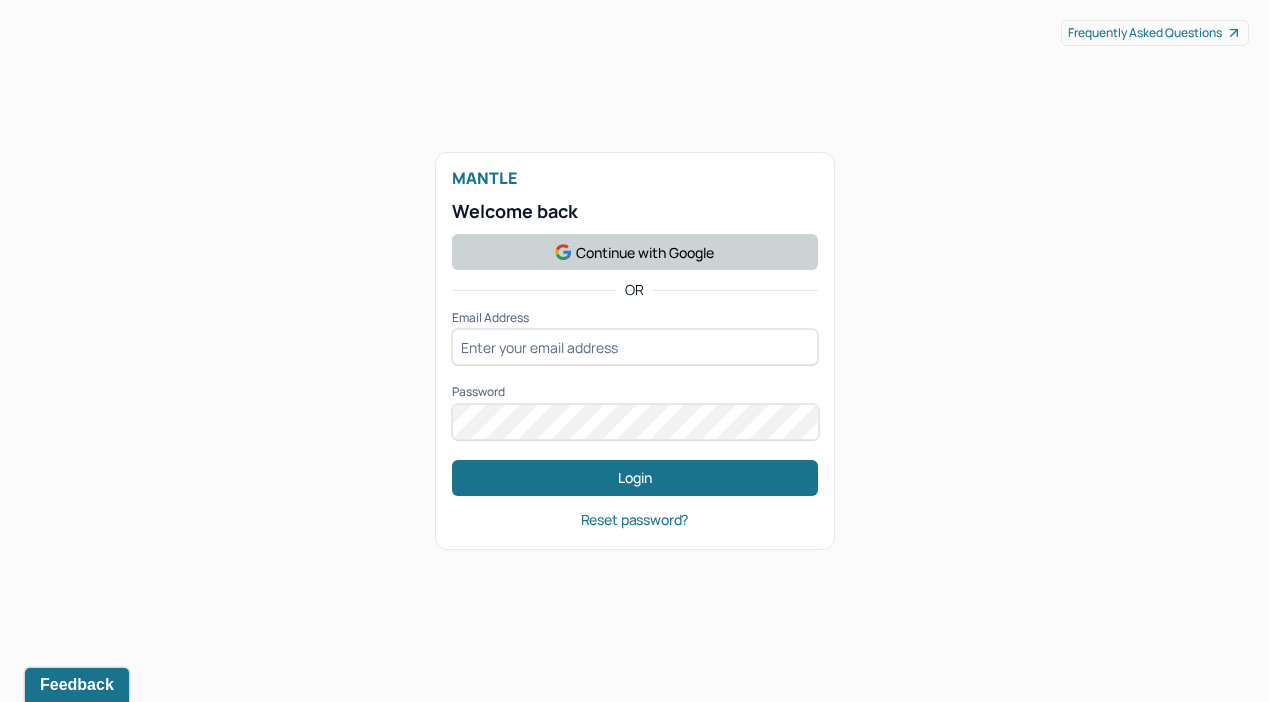 click on "Continue with Google" at bounding box center [635, 252] 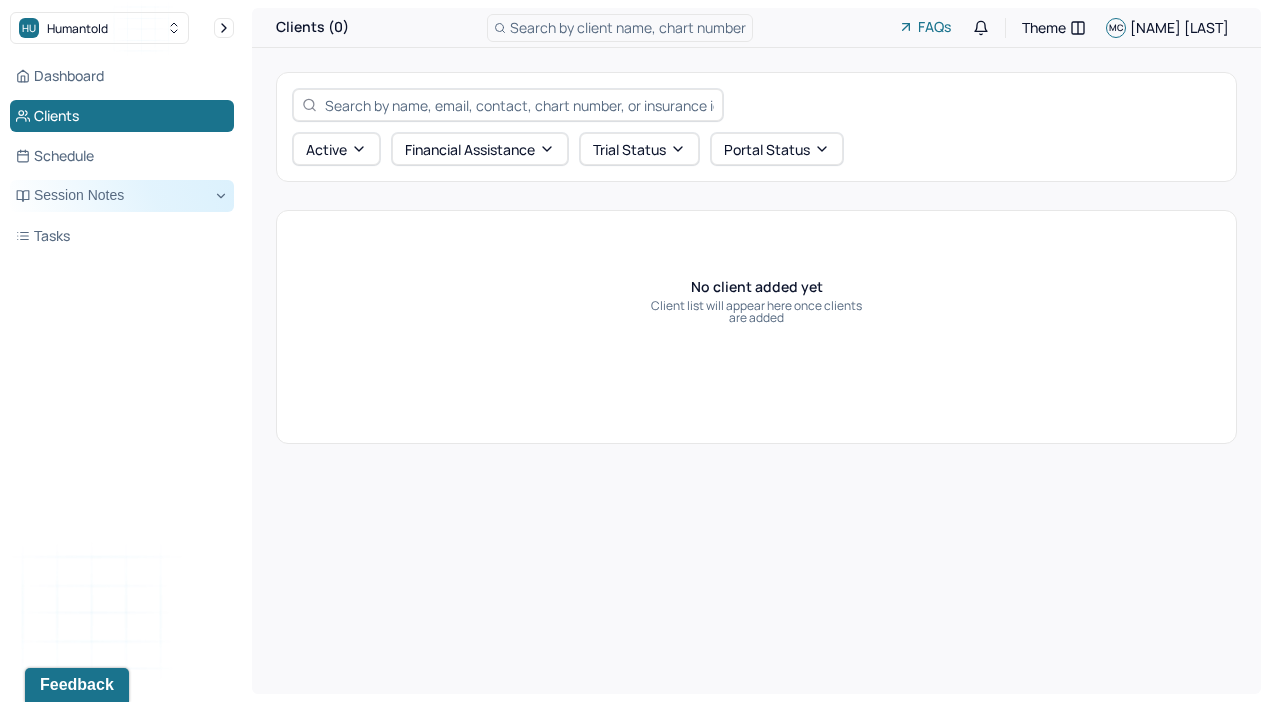 click on "Session Notes" at bounding box center (122, 196) 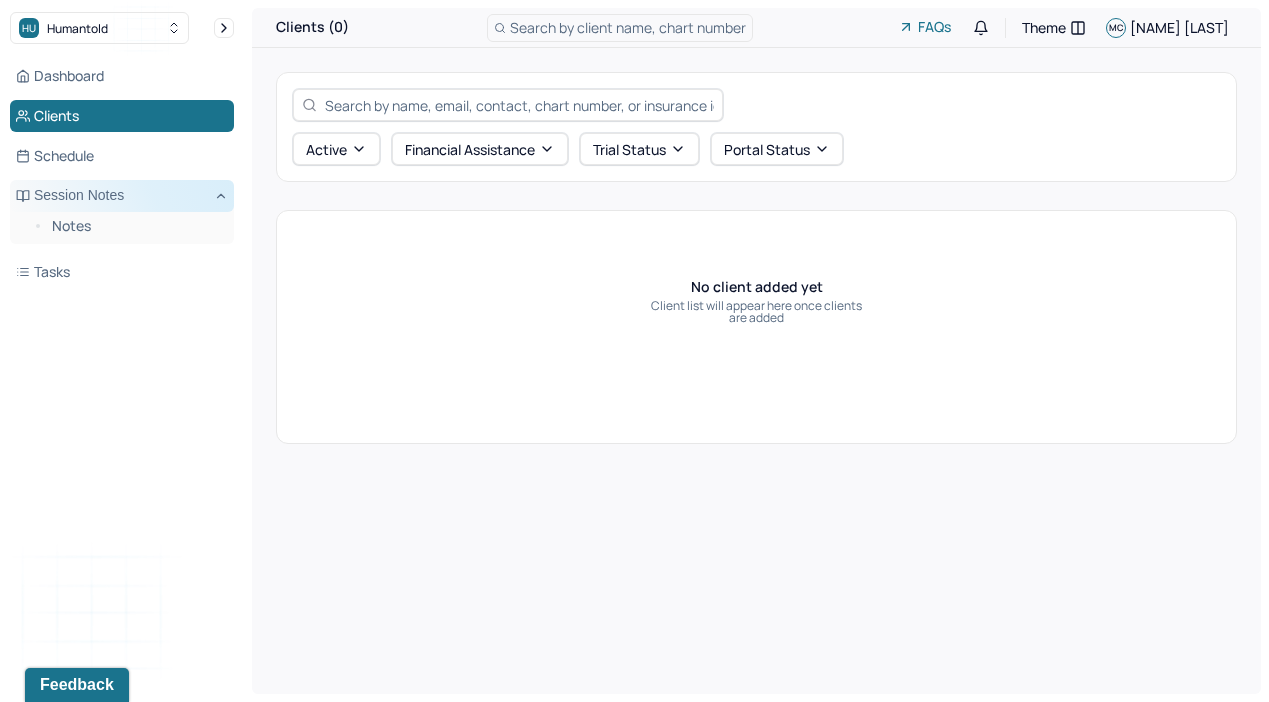 click on "Session Notes" at bounding box center [122, 196] 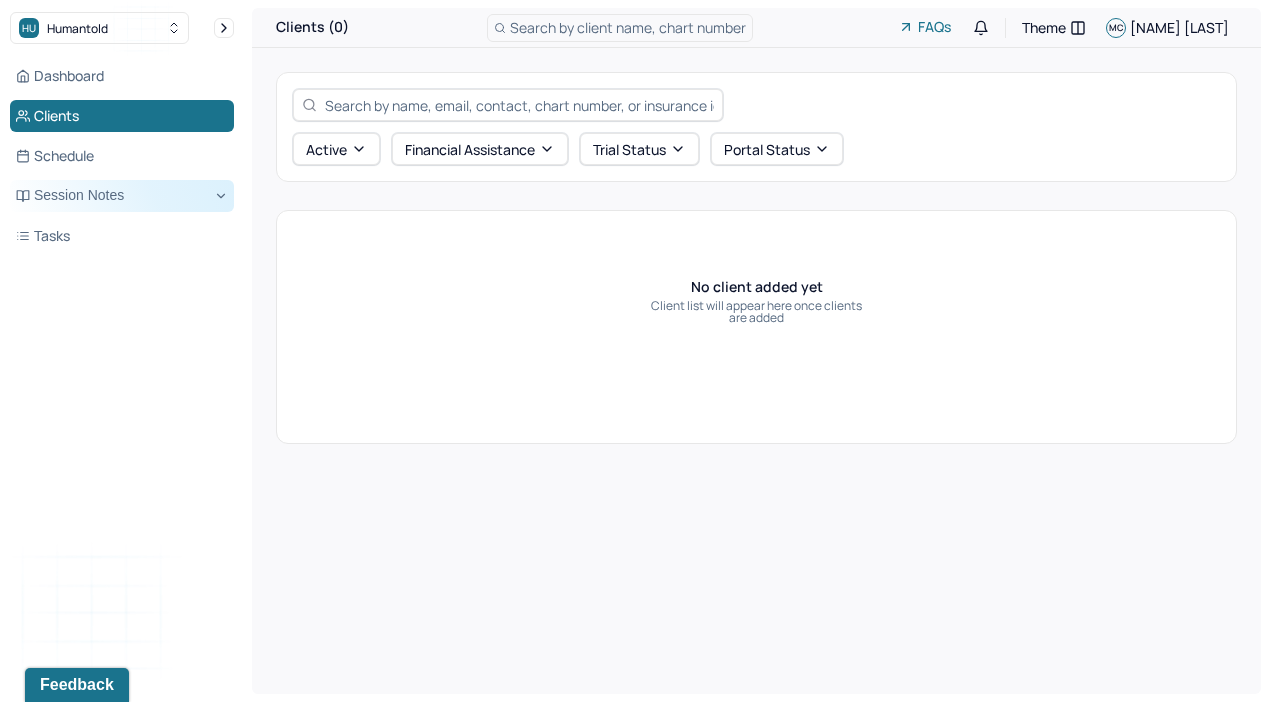 click on "Session Notes" at bounding box center (122, 196) 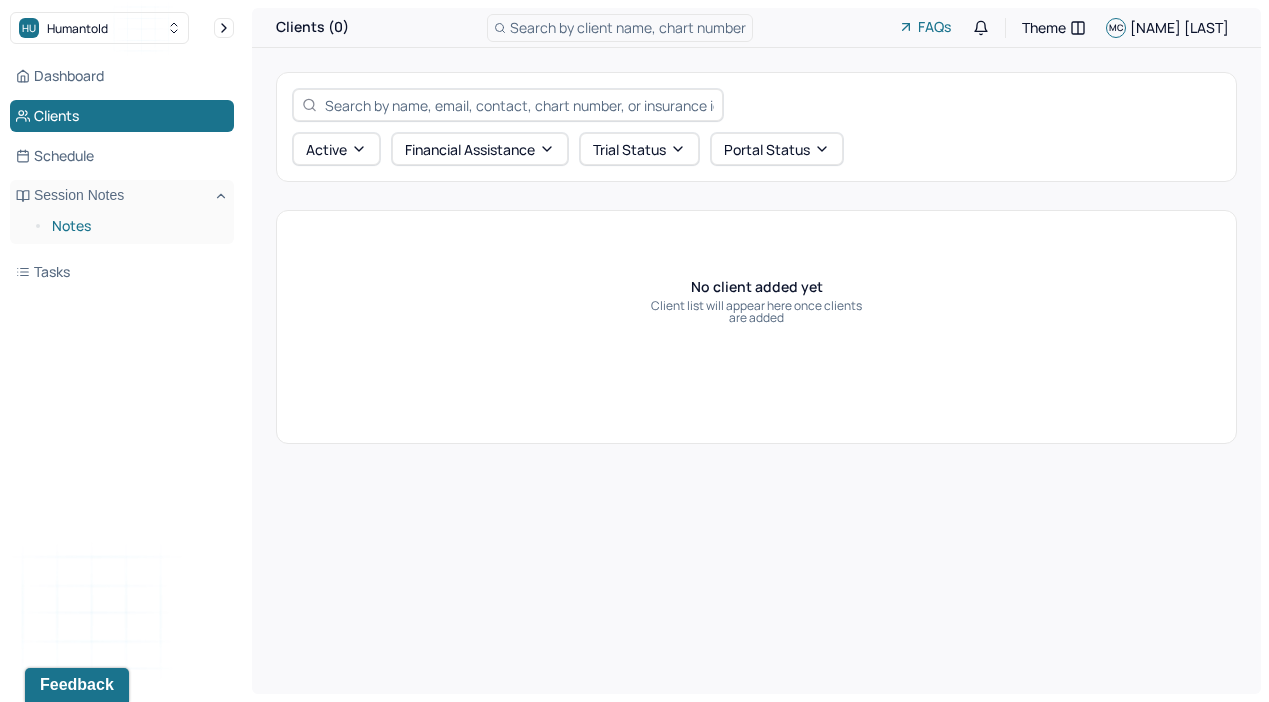 click on "Notes" at bounding box center [135, 226] 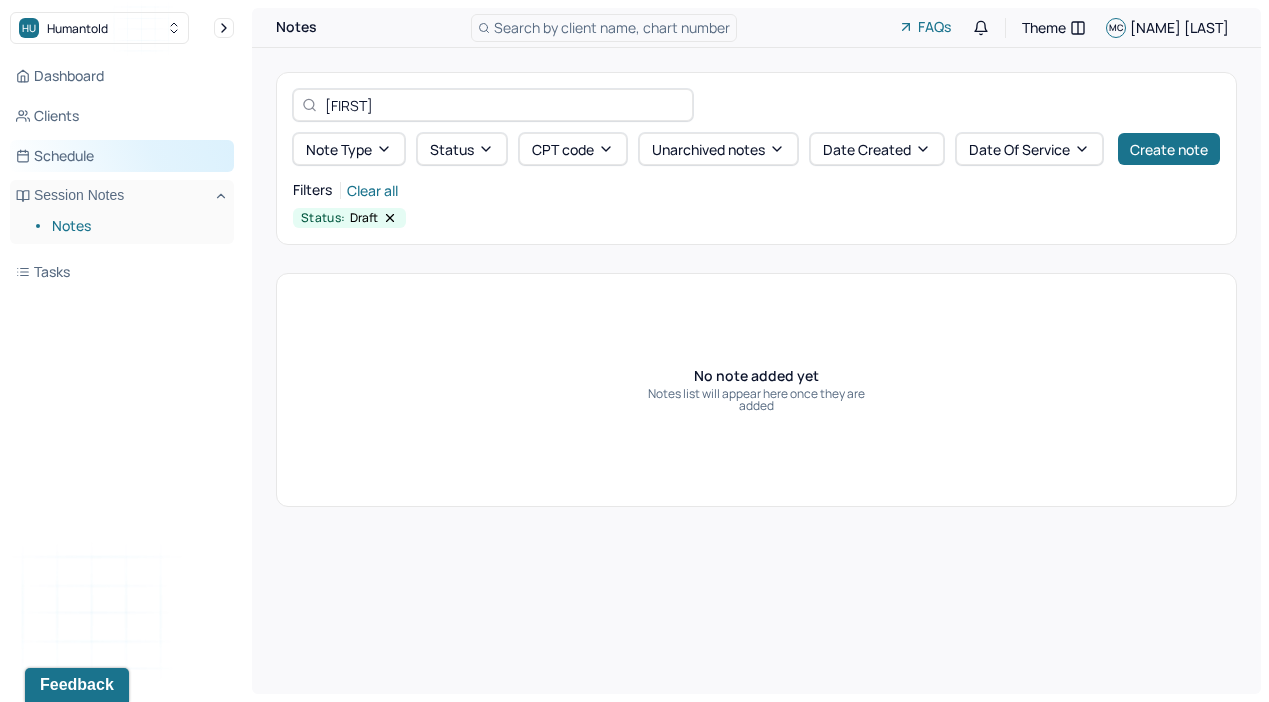 click on "Schedule" at bounding box center (122, 156) 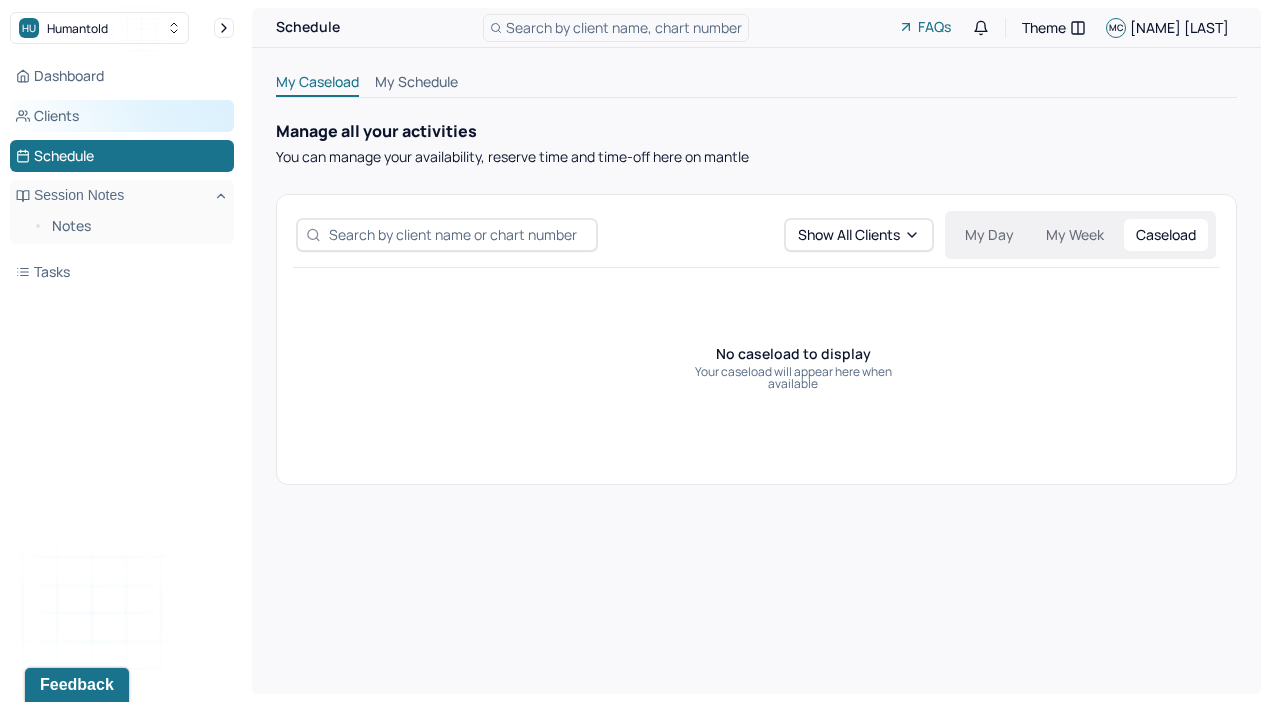 click on "Clients" at bounding box center [122, 116] 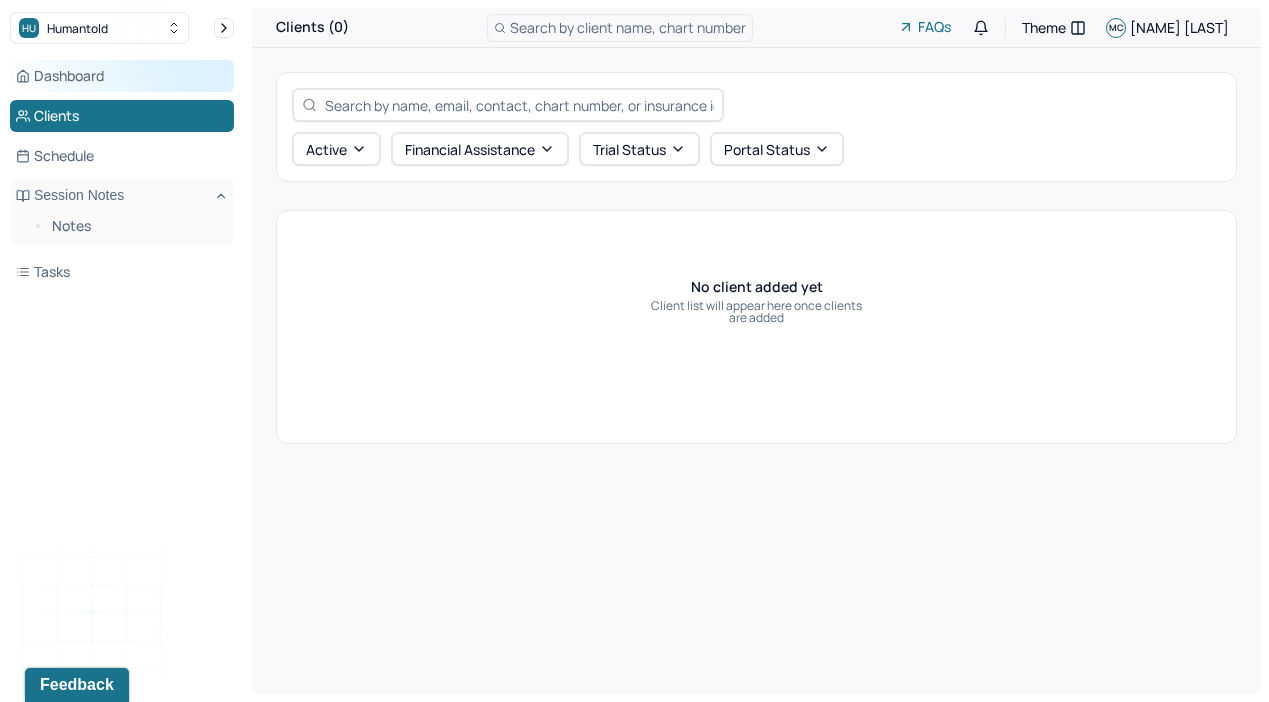click on "Dashboard" at bounding box center [122, 76] 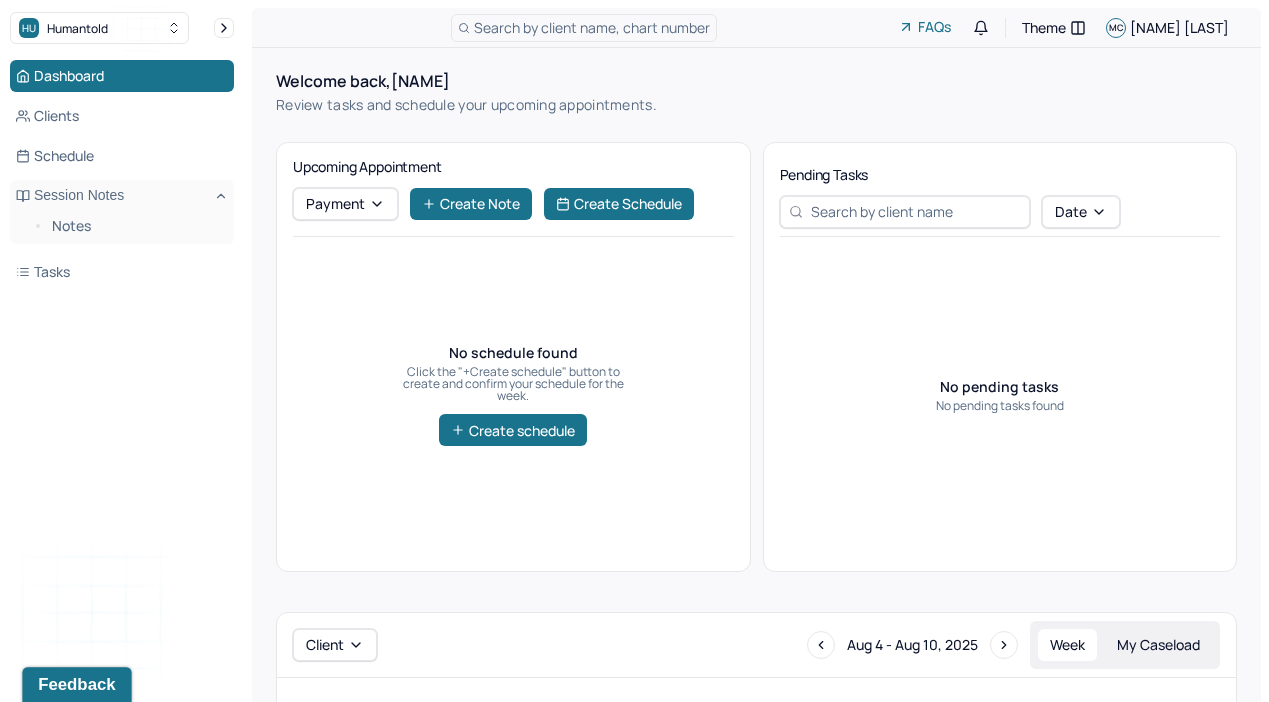 click on "Feedback" at bounding box center (76, 685) 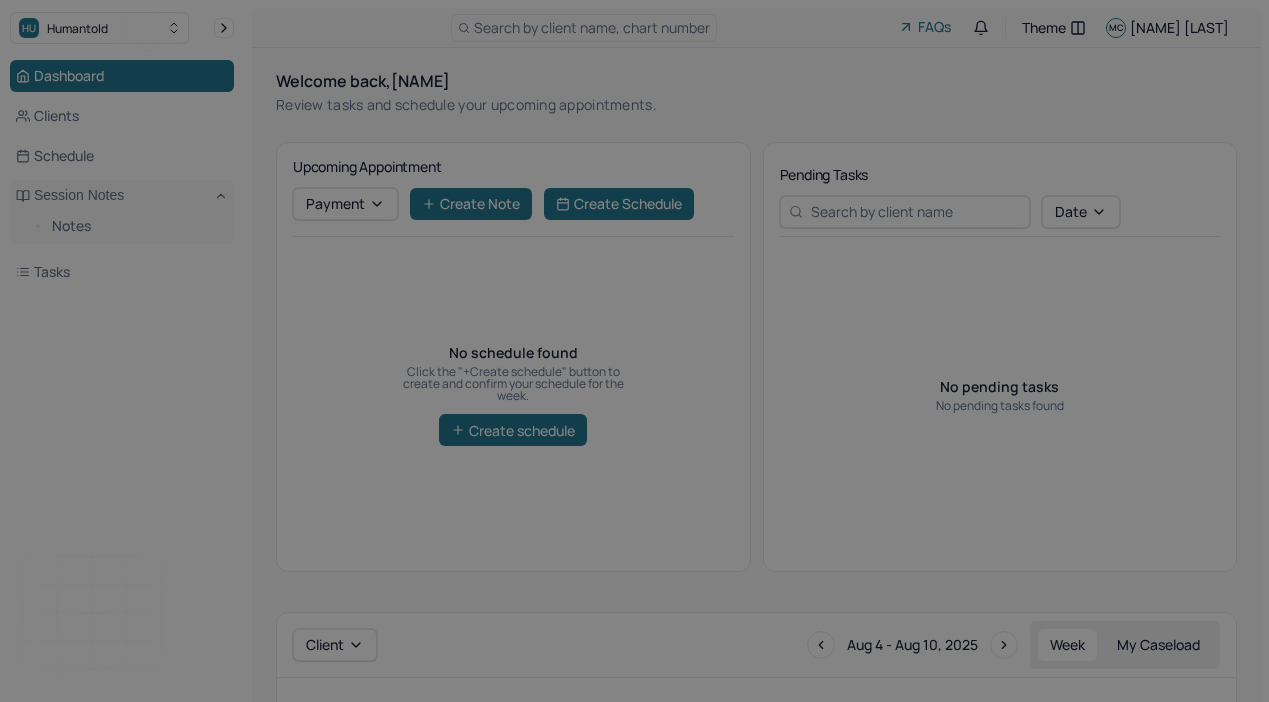 scroll, scrollTop: 0, scrollLeft: 0, axis: both 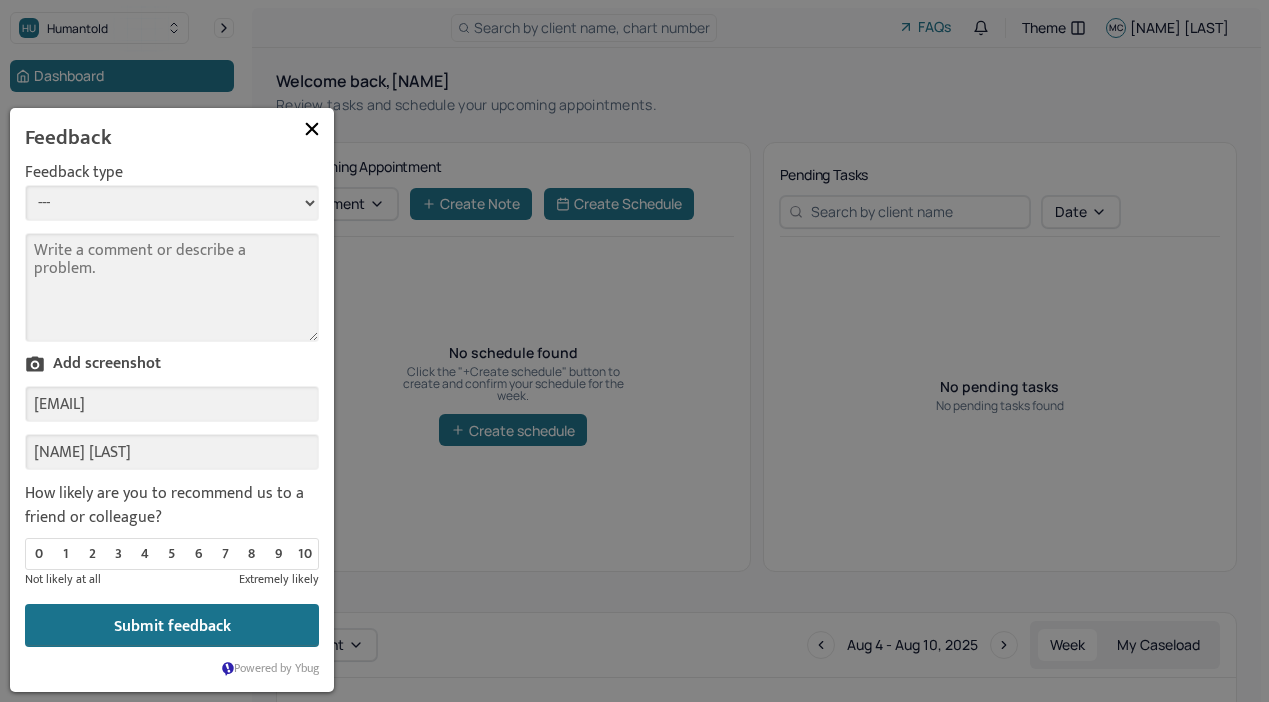 click on "Comment" at bounding box center [172, 287] 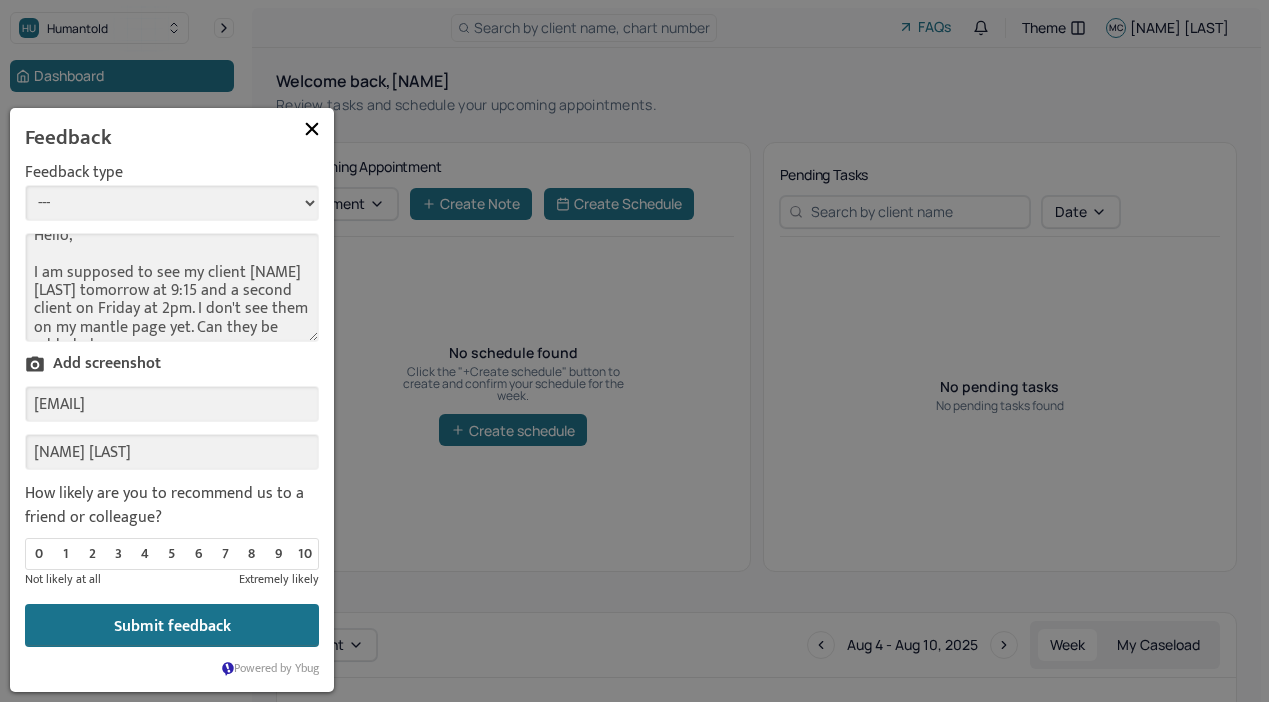 scroll, scrollTop: 33, scrollLeft: 0, axis: vertical 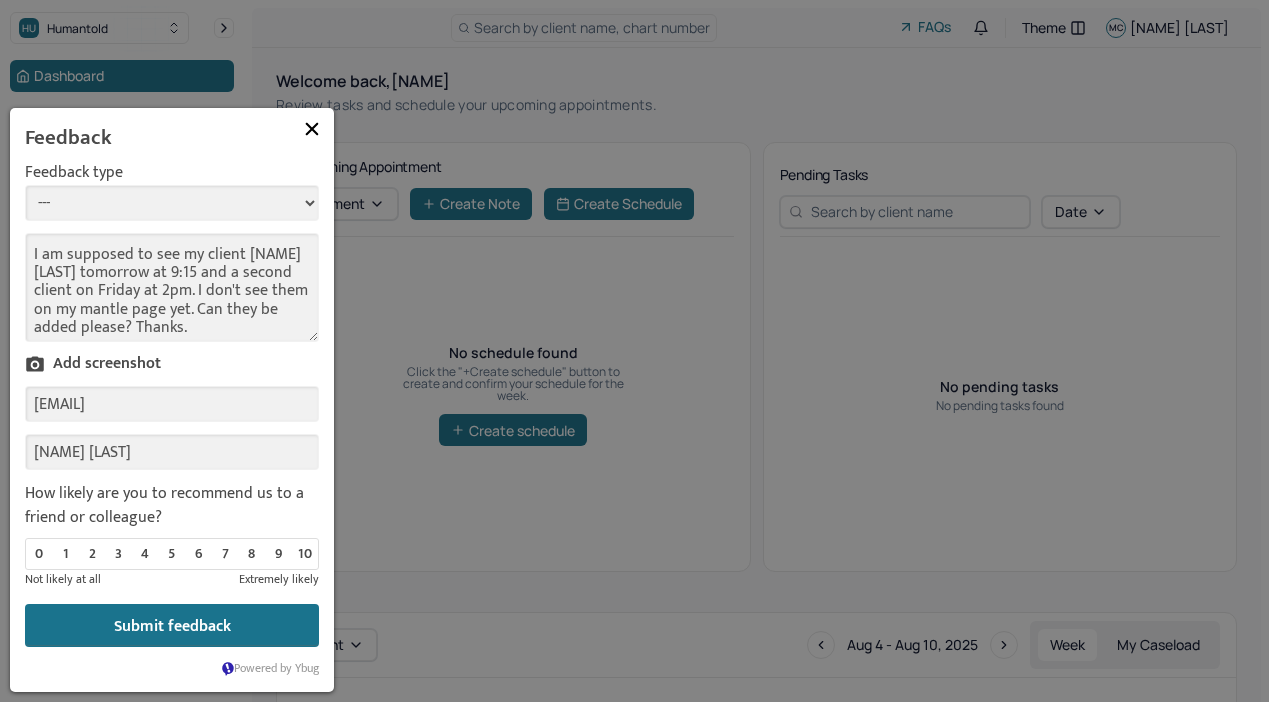 type on "Hello,
I am supposed to see my client [NAME] [LAST] tomorrow at 9:15 and a second client on Friday at 2pm. I don't see them on my mantle page yet. Can they be added please? Thanks." 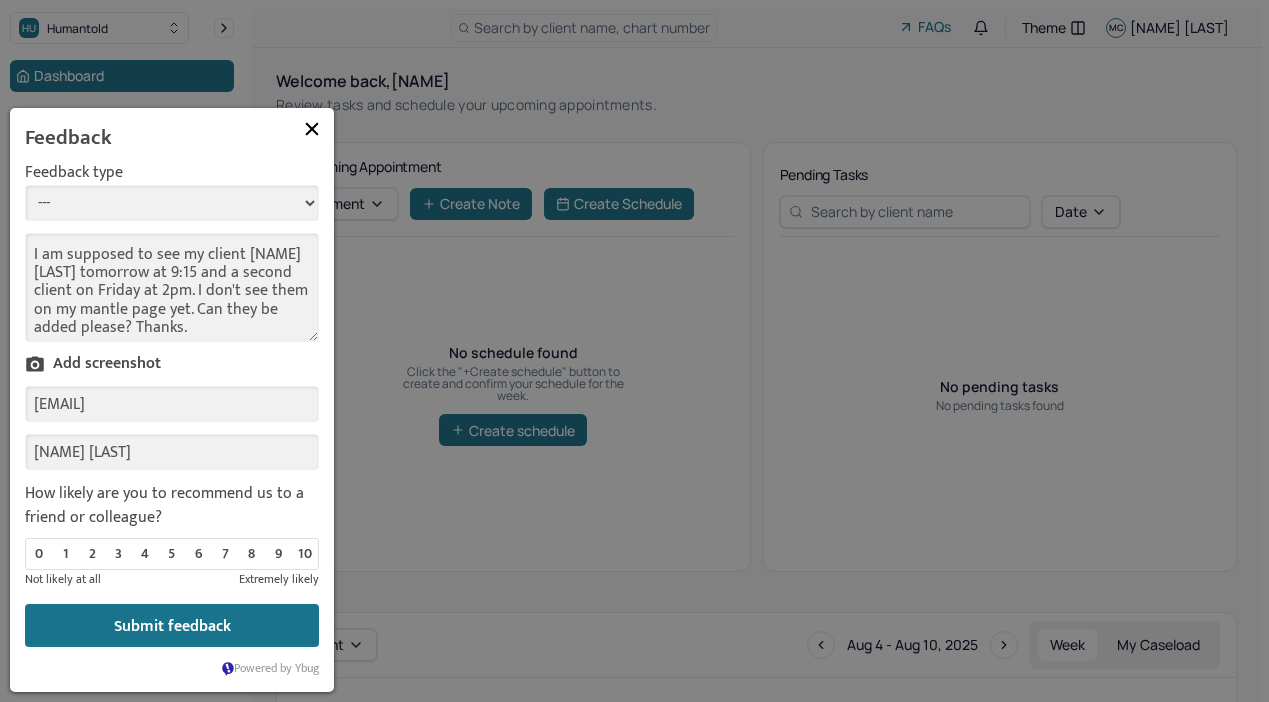 select on "3" 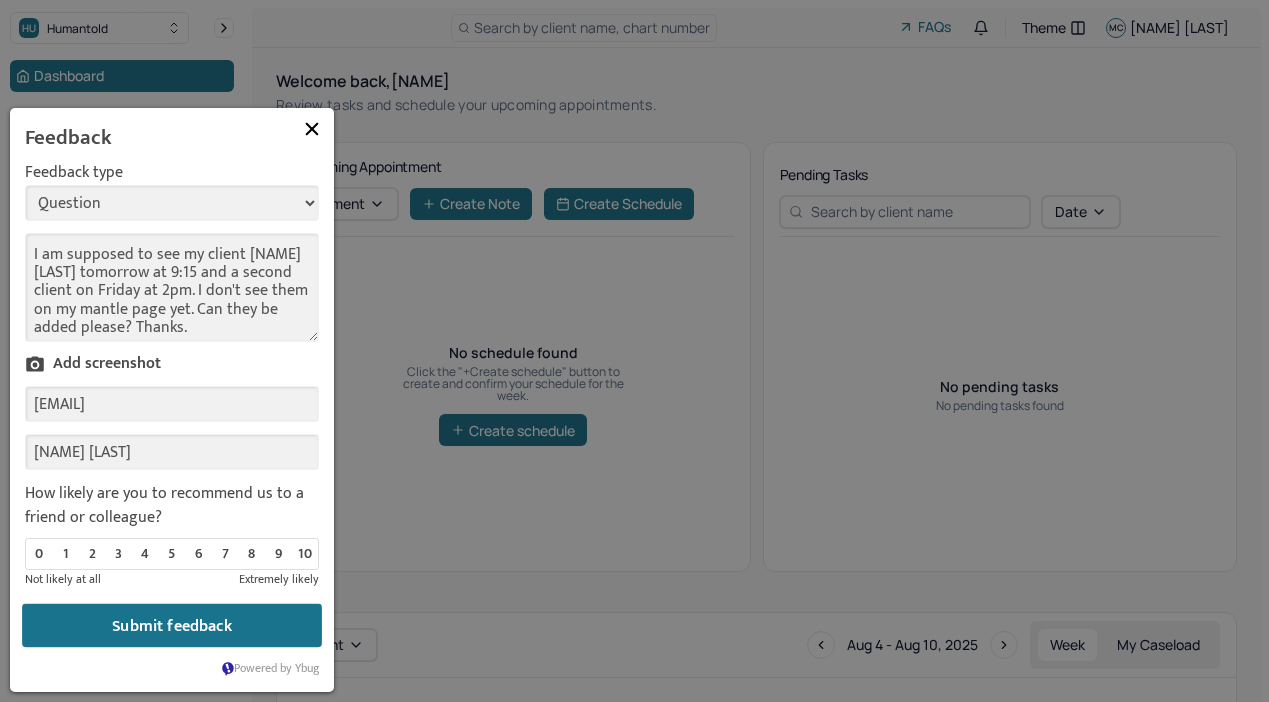 click on "Submit feedback" at bounding box center [172, 626] 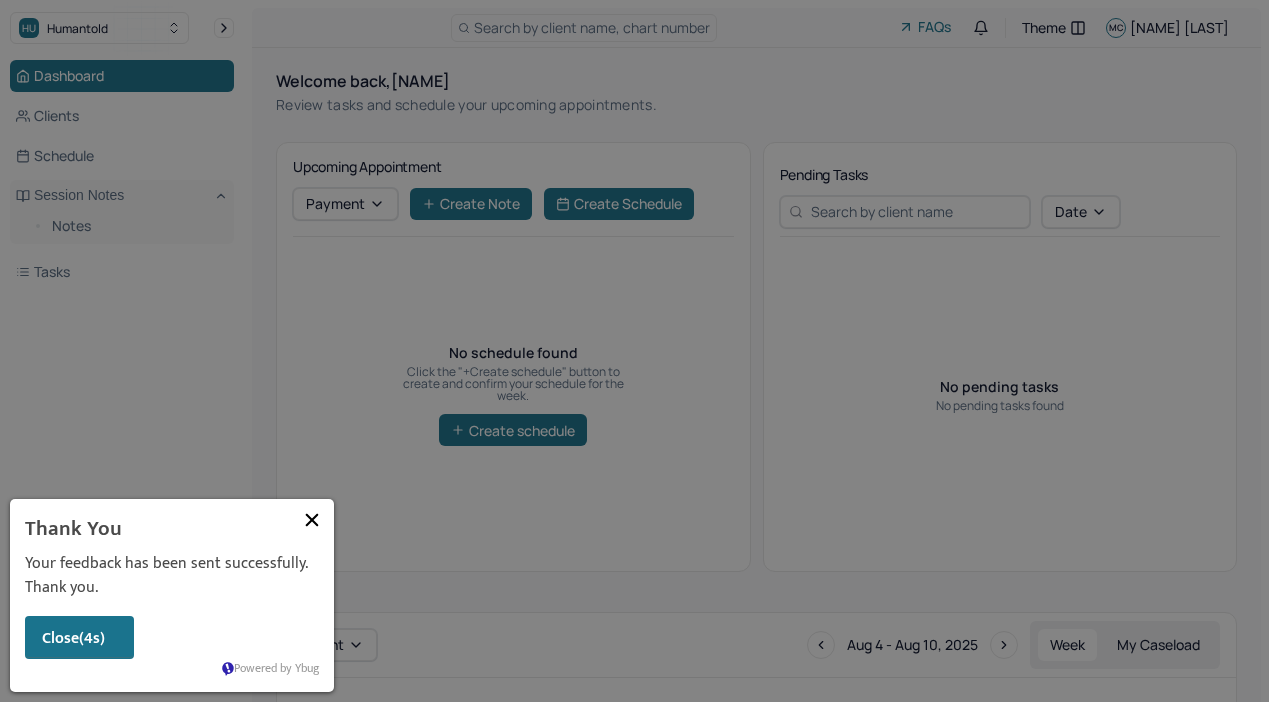 click at bounding box center [312, 520] 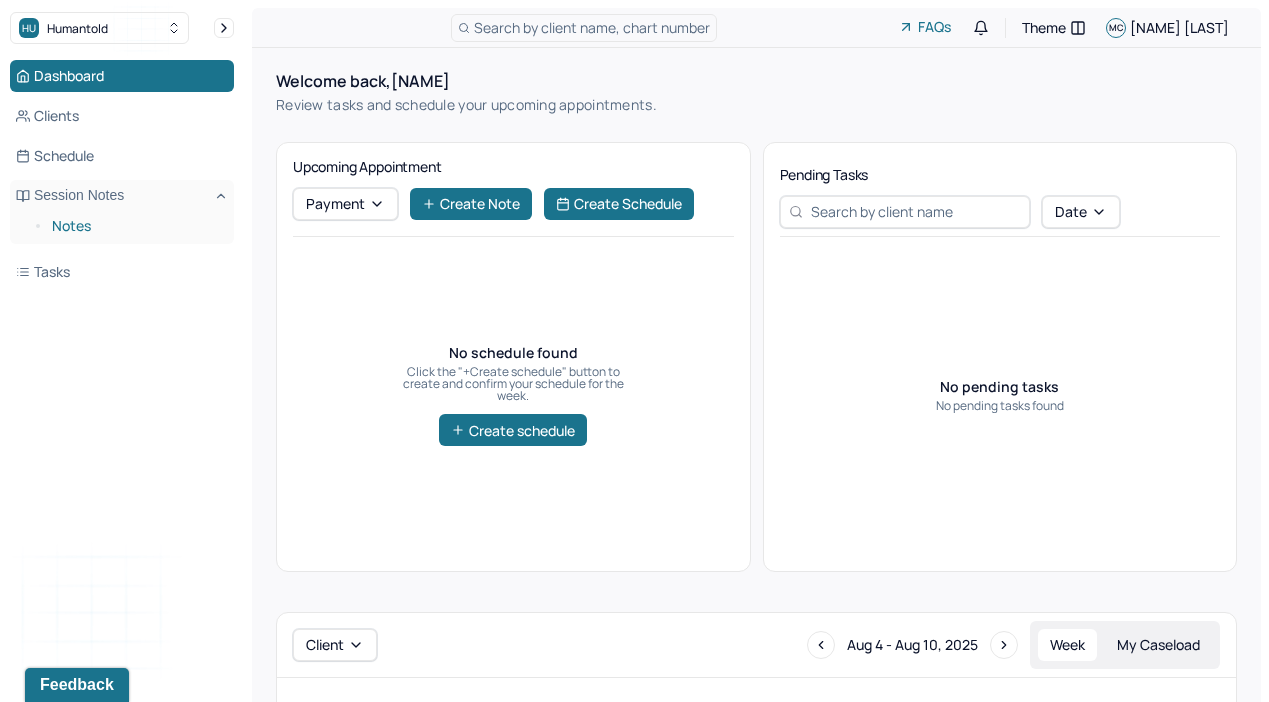 click on "Notes" at bounding box center (135, 226) 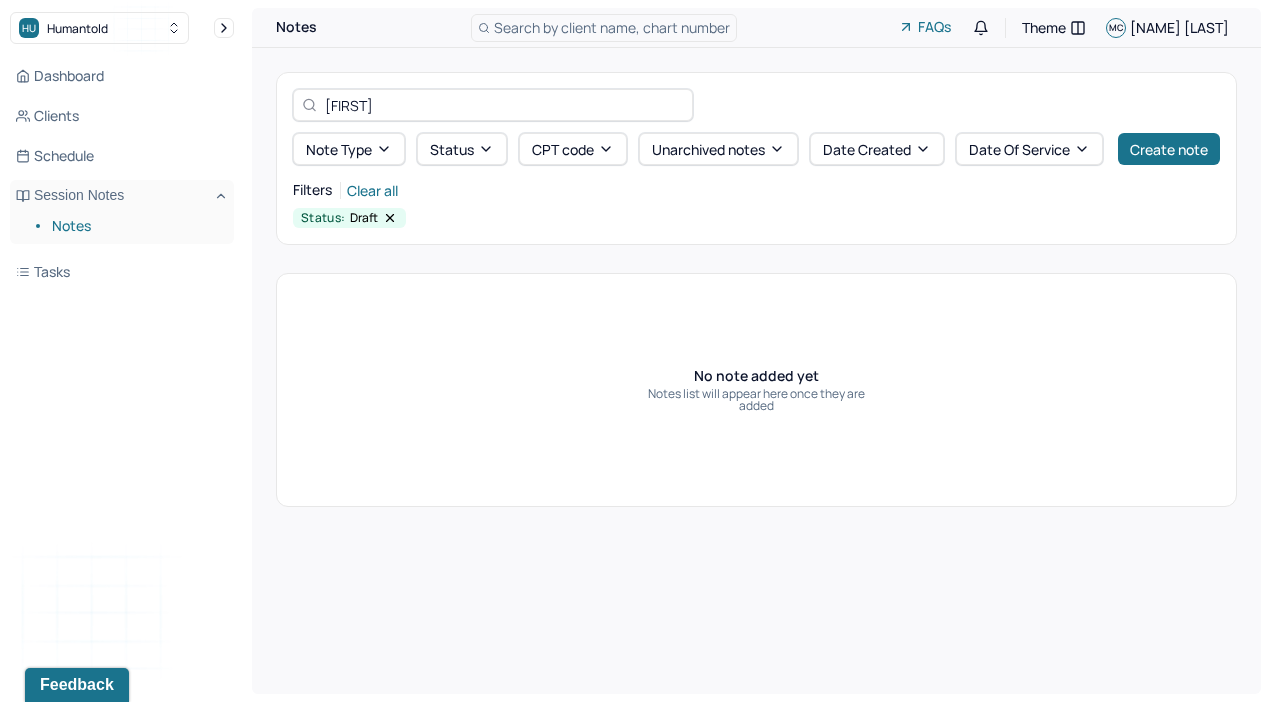 click on "[FIRST]" at bounding box center (493, 105) 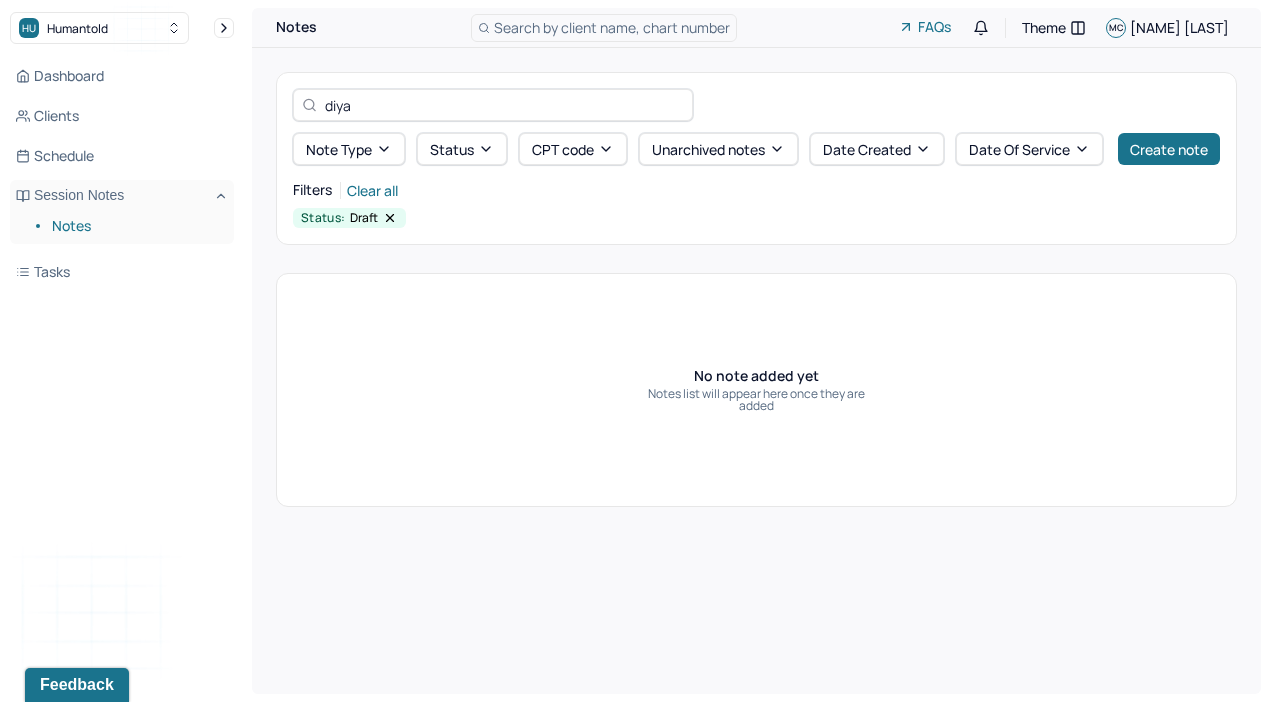 type on "diya" 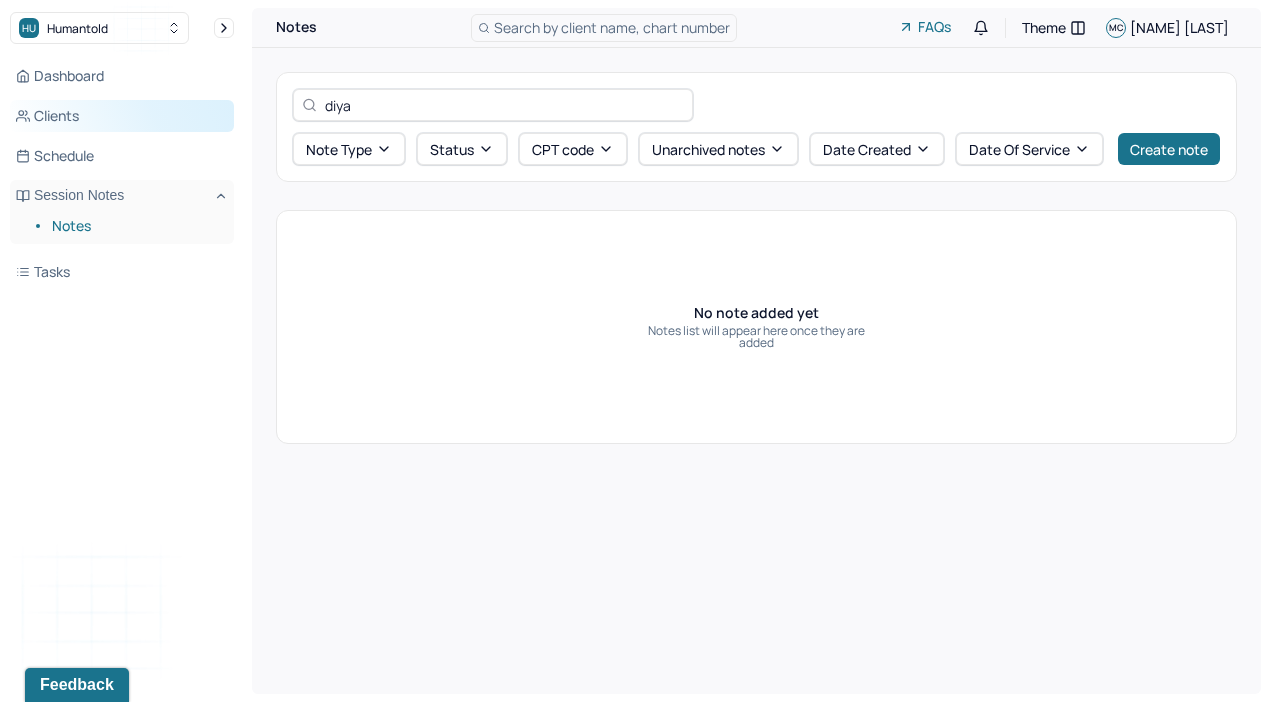 click on "Clients" at bounding box center [122, 116] 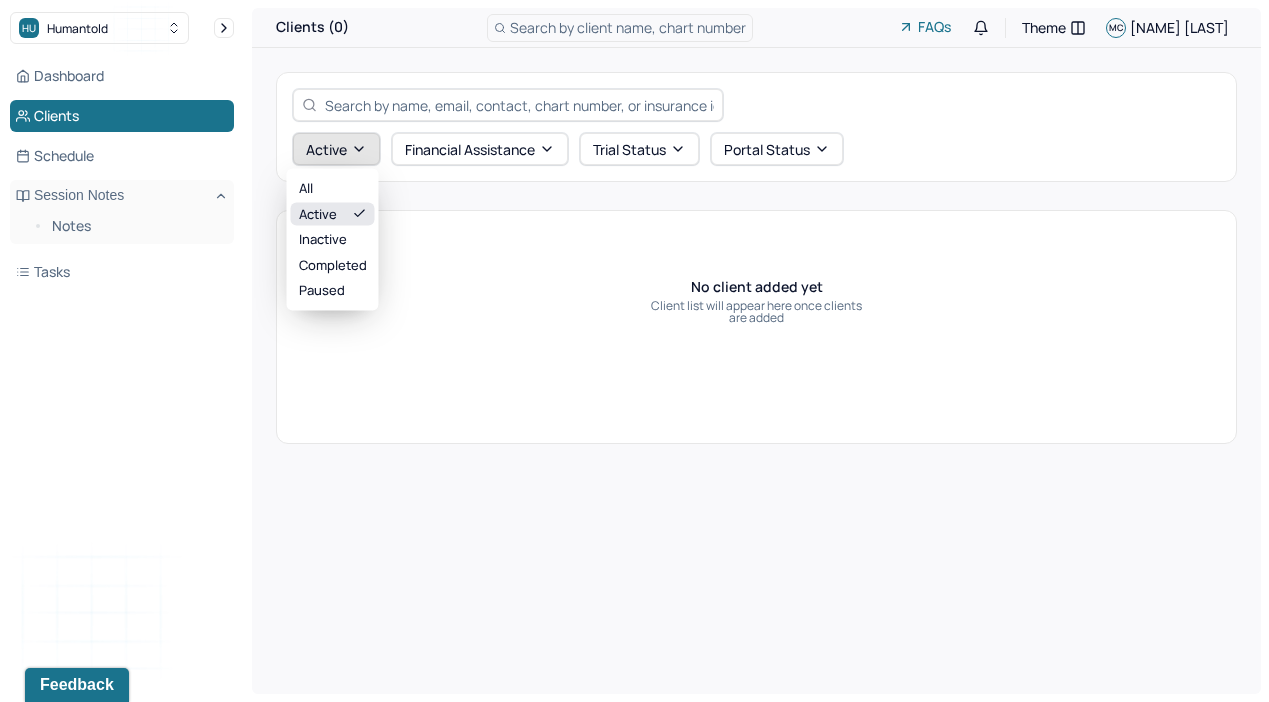 click 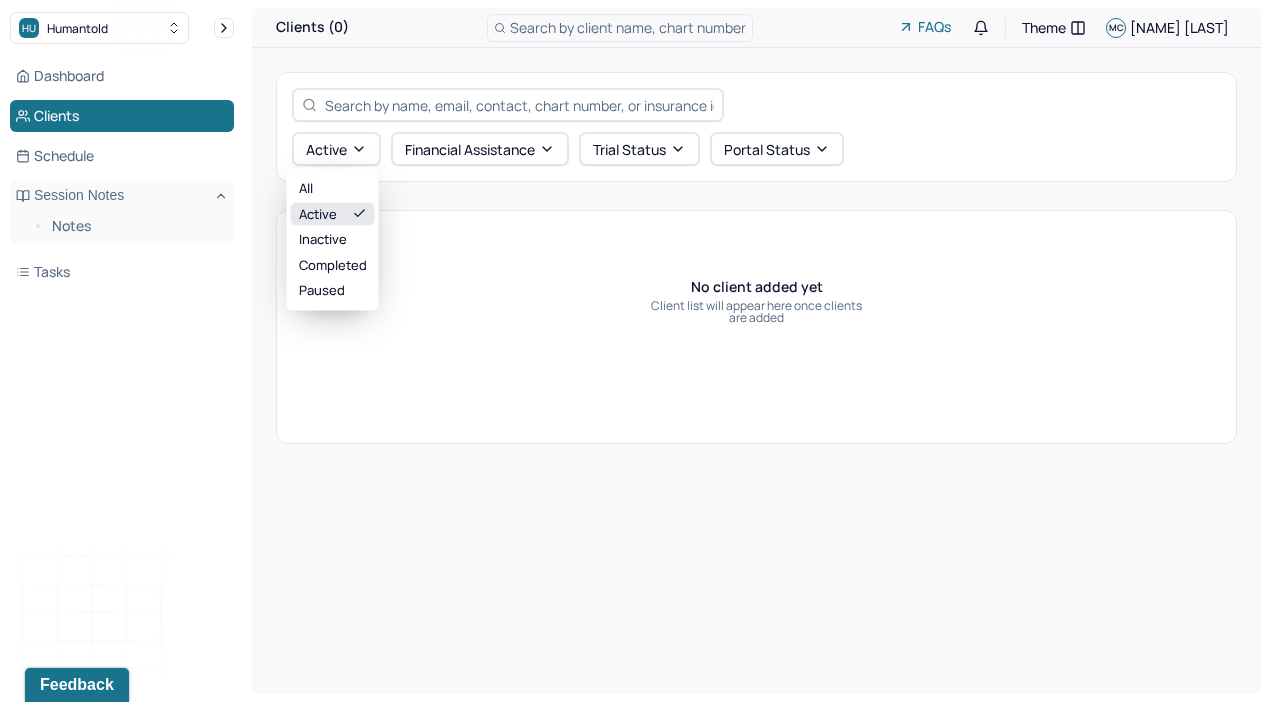 click on "active" at bounding box center (333, 214) 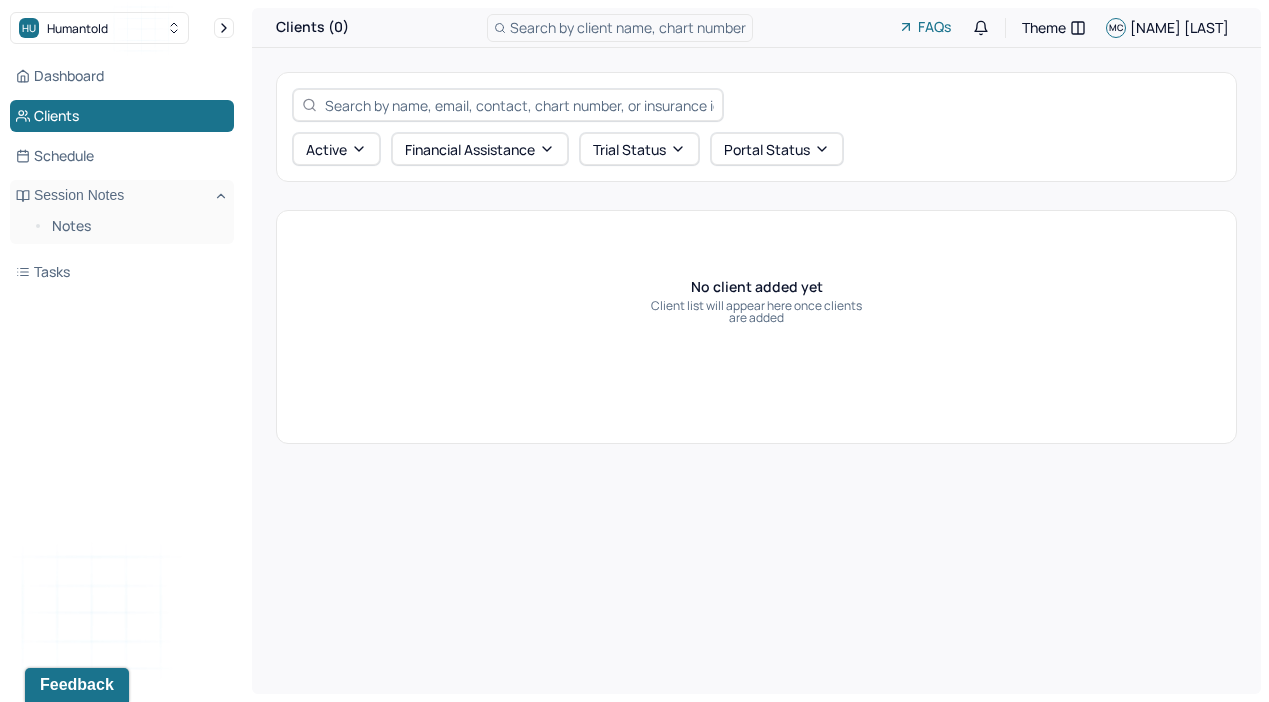 click on "Active Financial assistance Trial Status Portal Status" at bounding box center [756, 127] 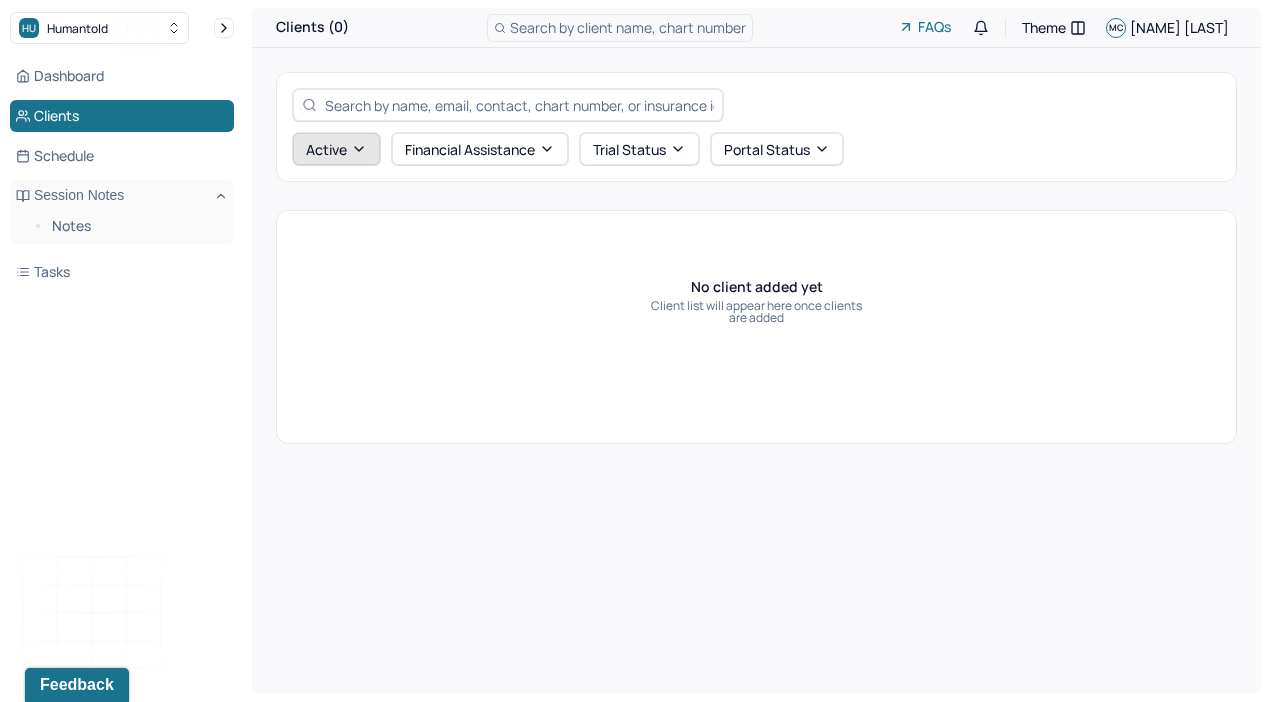 click on "Active" at bounding box center (336, 149) 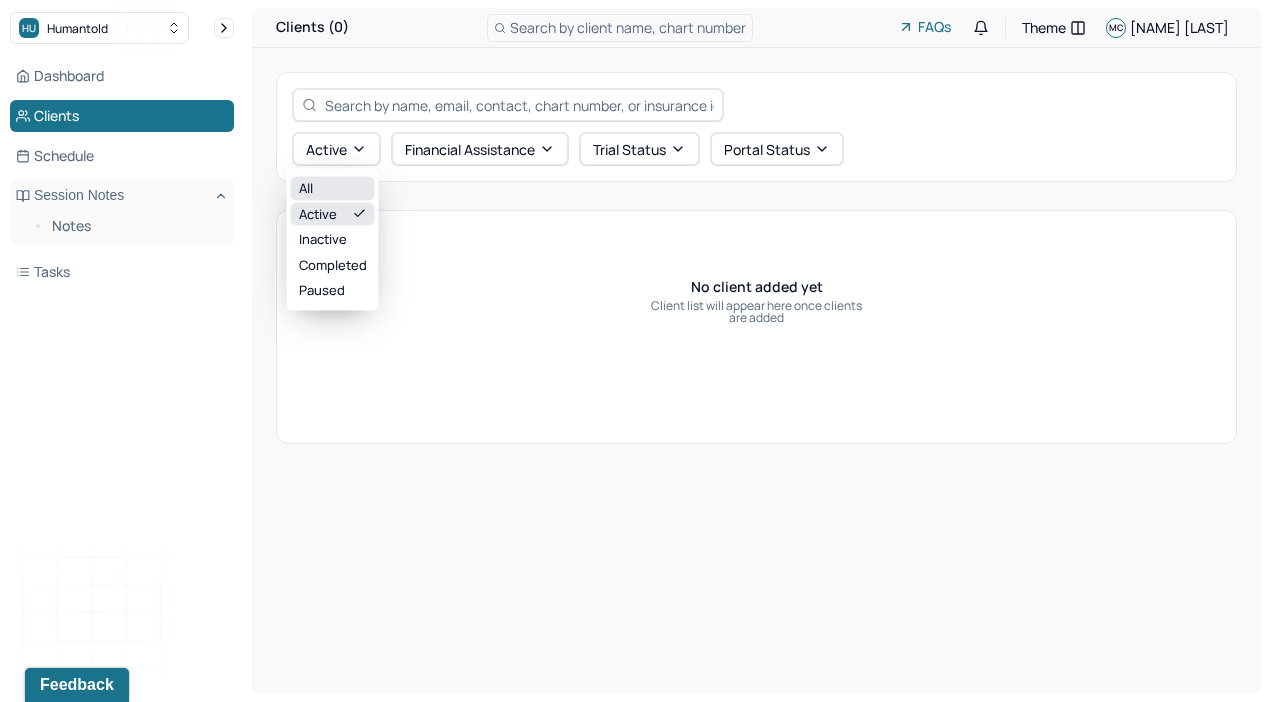 click on "All" at bounding box center [333, 189] 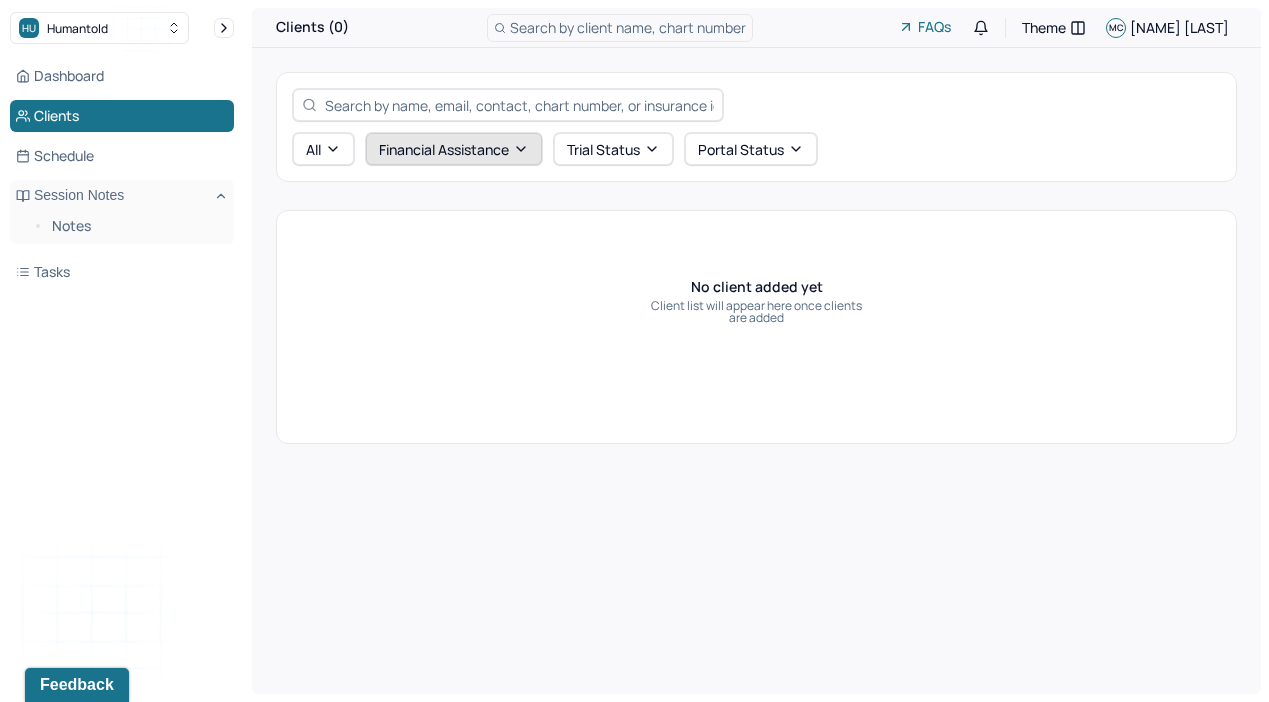 click on "Financial assistance" at bounding box center (454, 149) 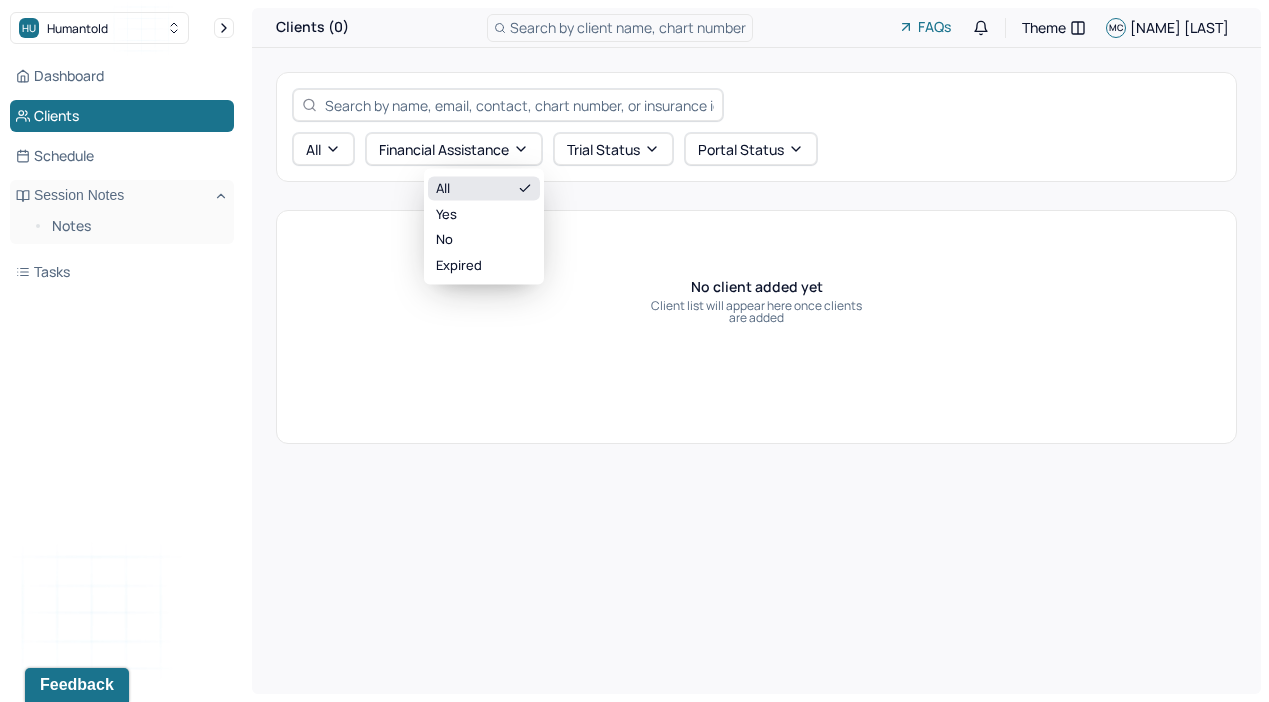 click on "No client added yet Client list will appear here once clients are added" at bounding box center (756, 327) 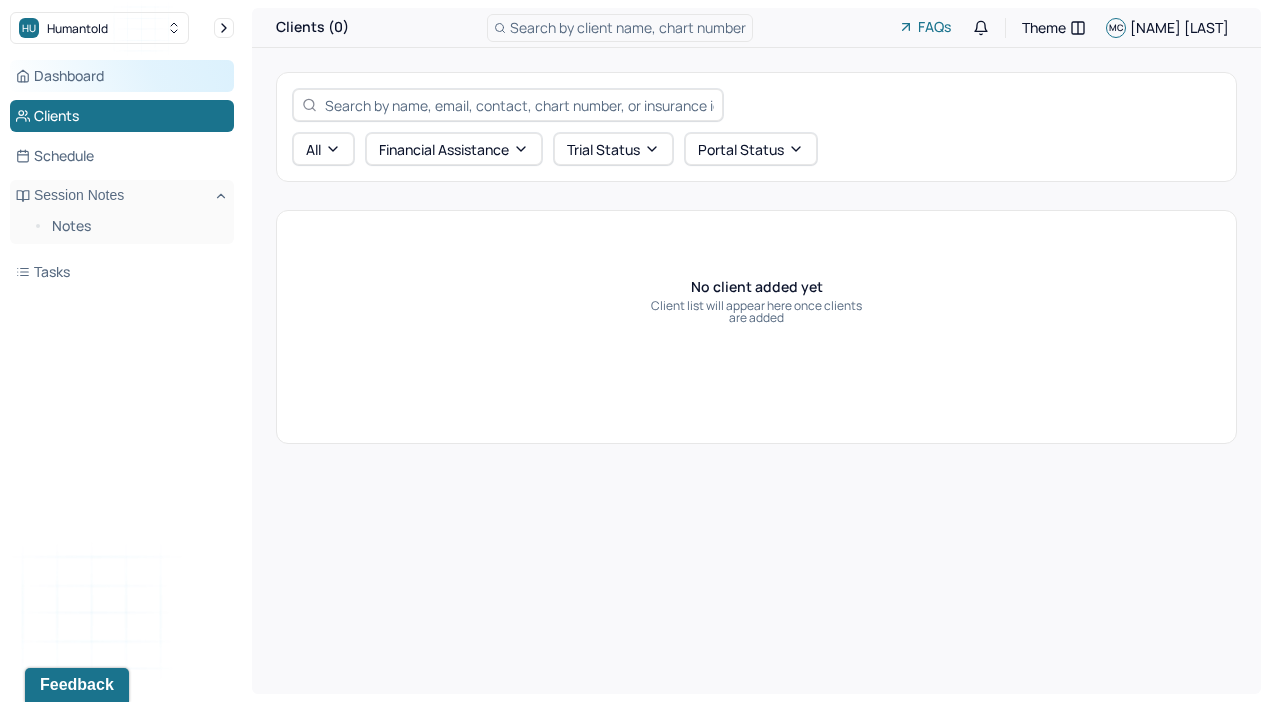 click on "Dashboard" at bounding box center [122, 76] 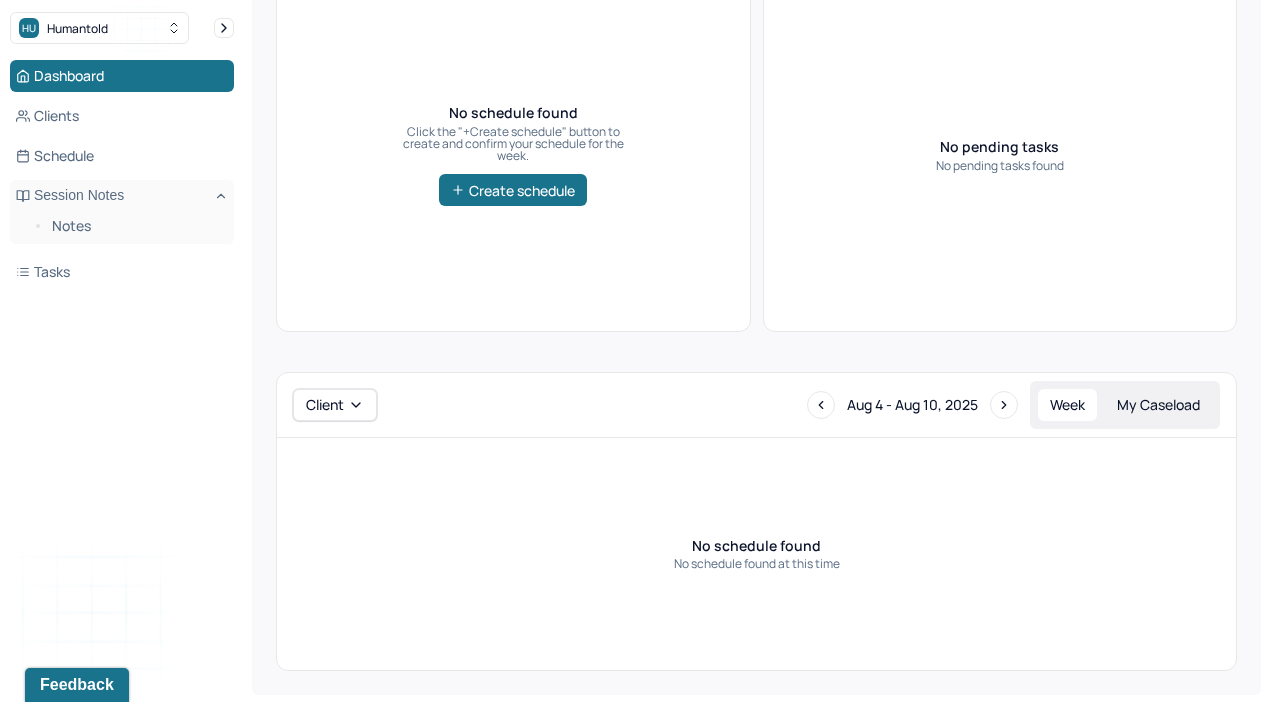 scroll, scrollTop: 0, scrollLeft: 0, axis: both 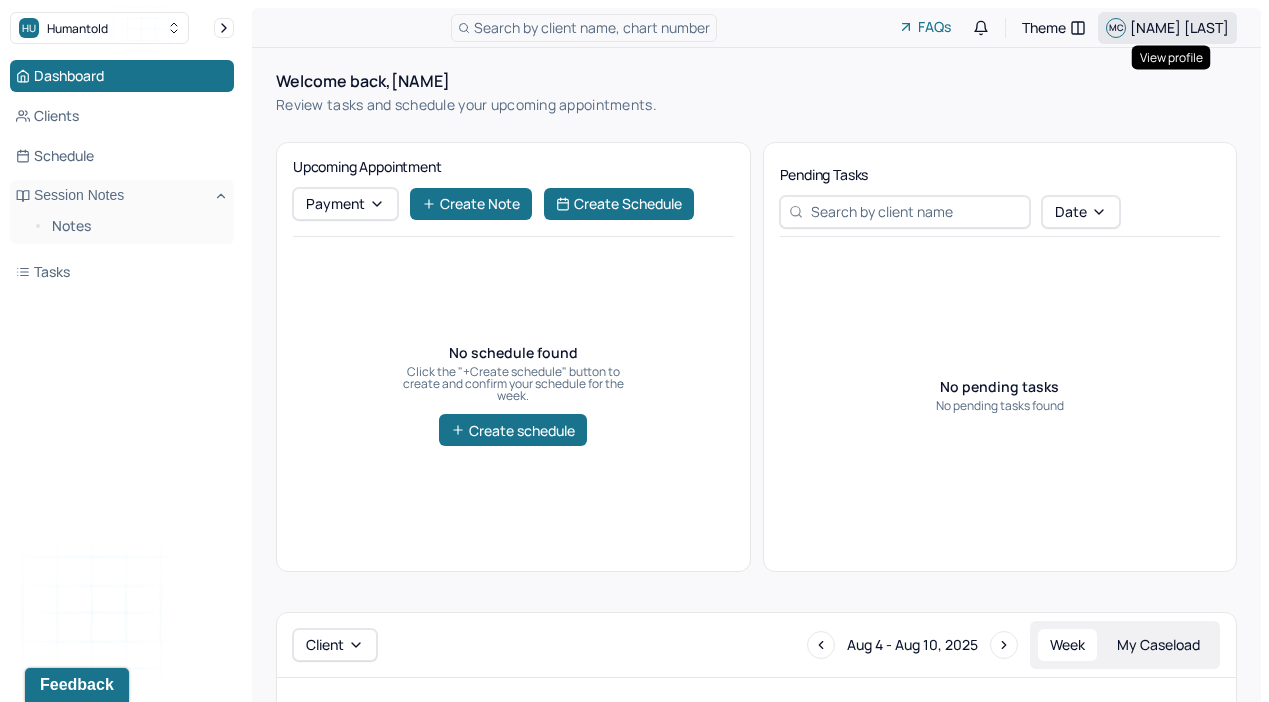click on "[FIRST]   [LAST]" at bounding box center (1179, 27) 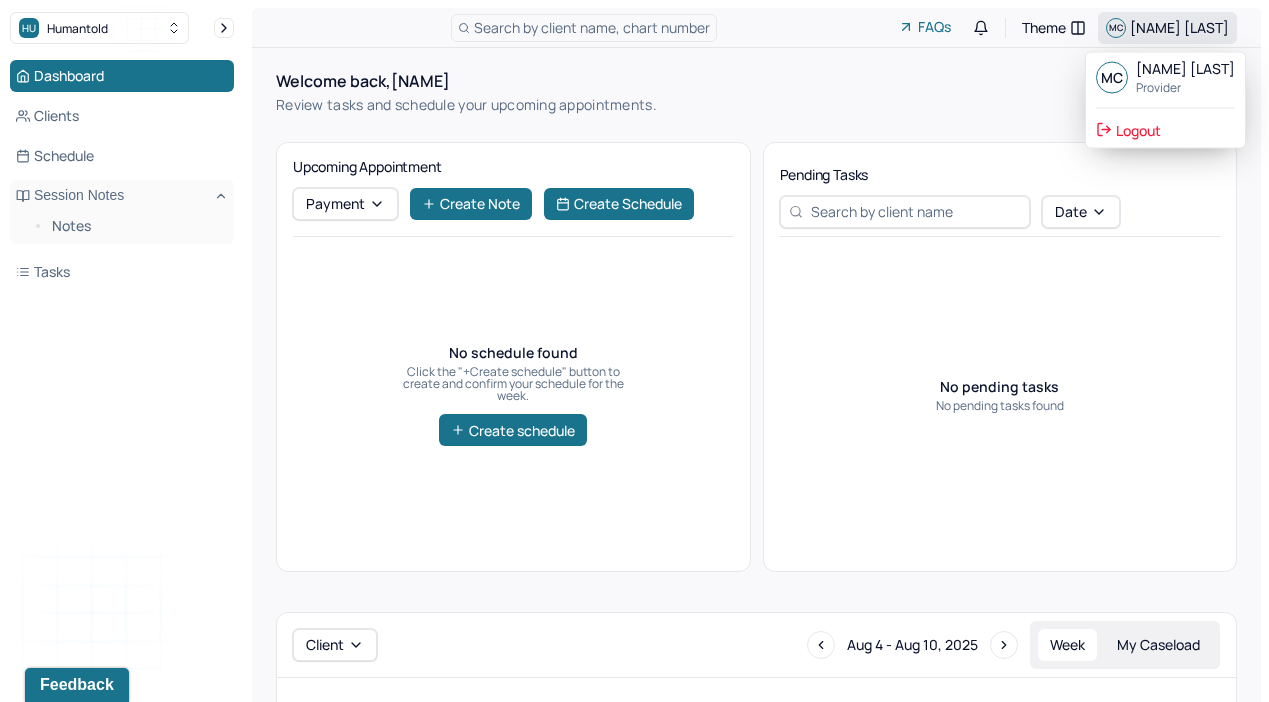 click on "[FIRST]   [LAST]" at bounding box center [1179, 27] 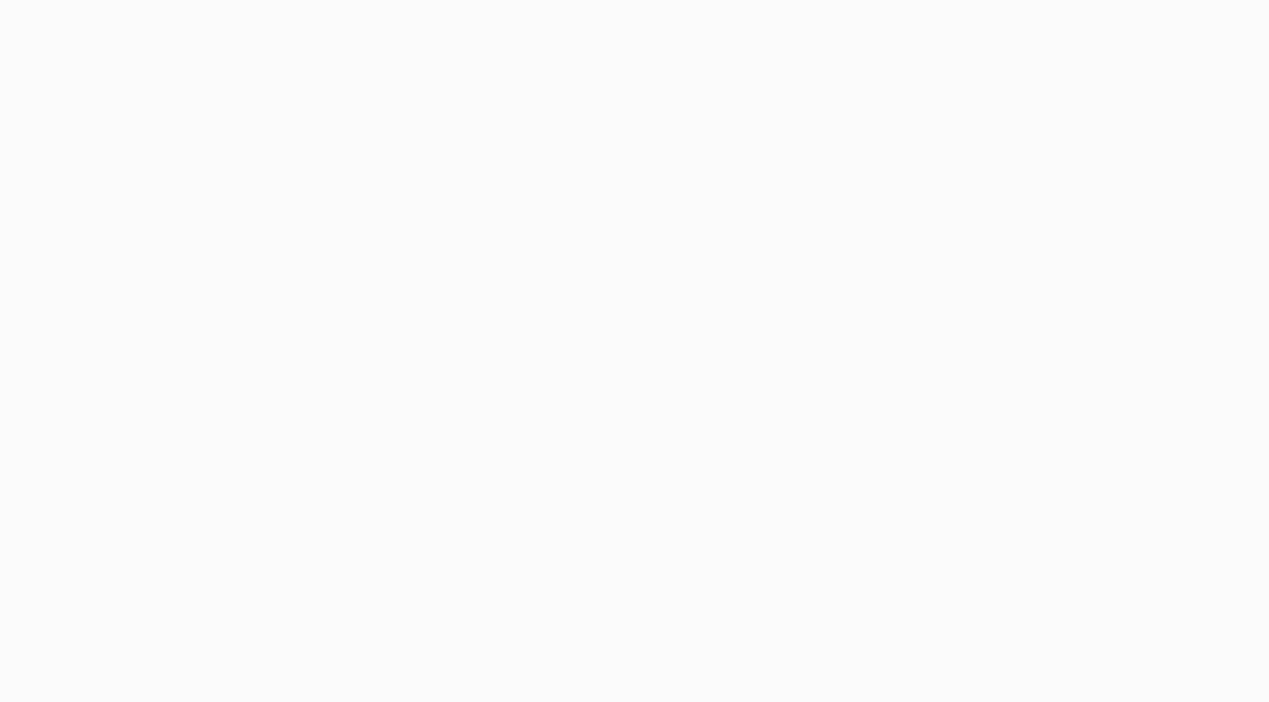 scroll, scrollTop: 0, scrollLeft: 0, axis: both 